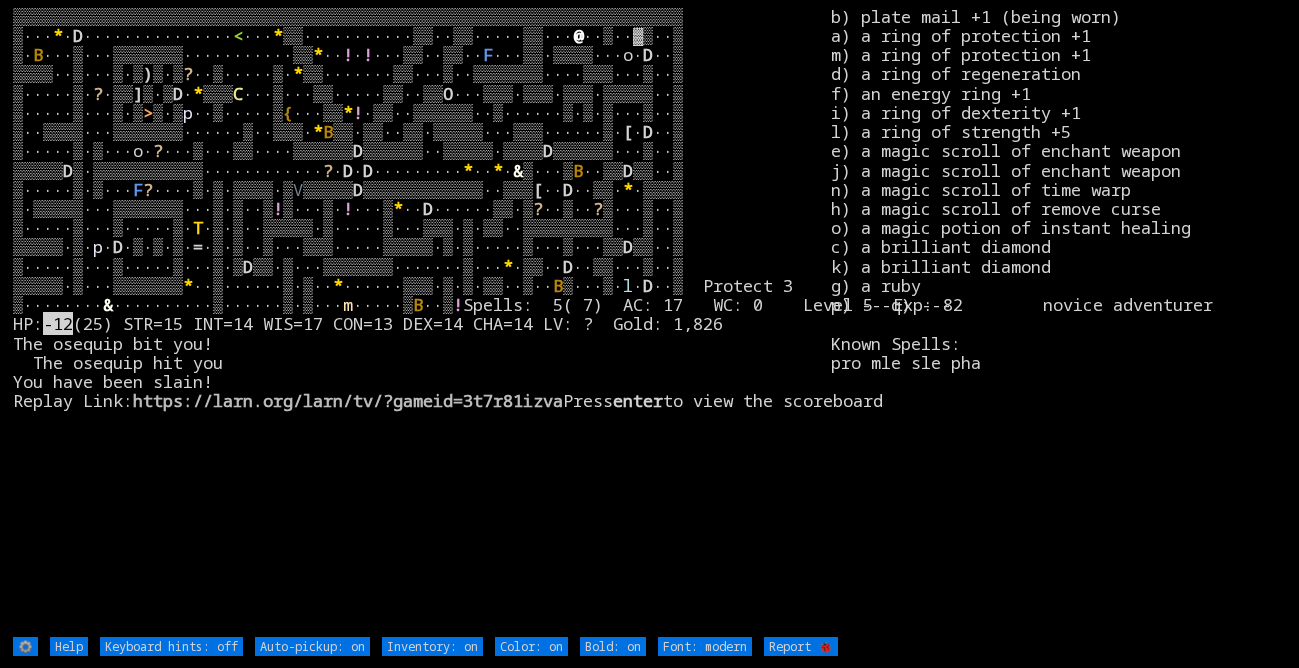 scroll, scrollTop: 0, scrollLeft: 0, axis: both 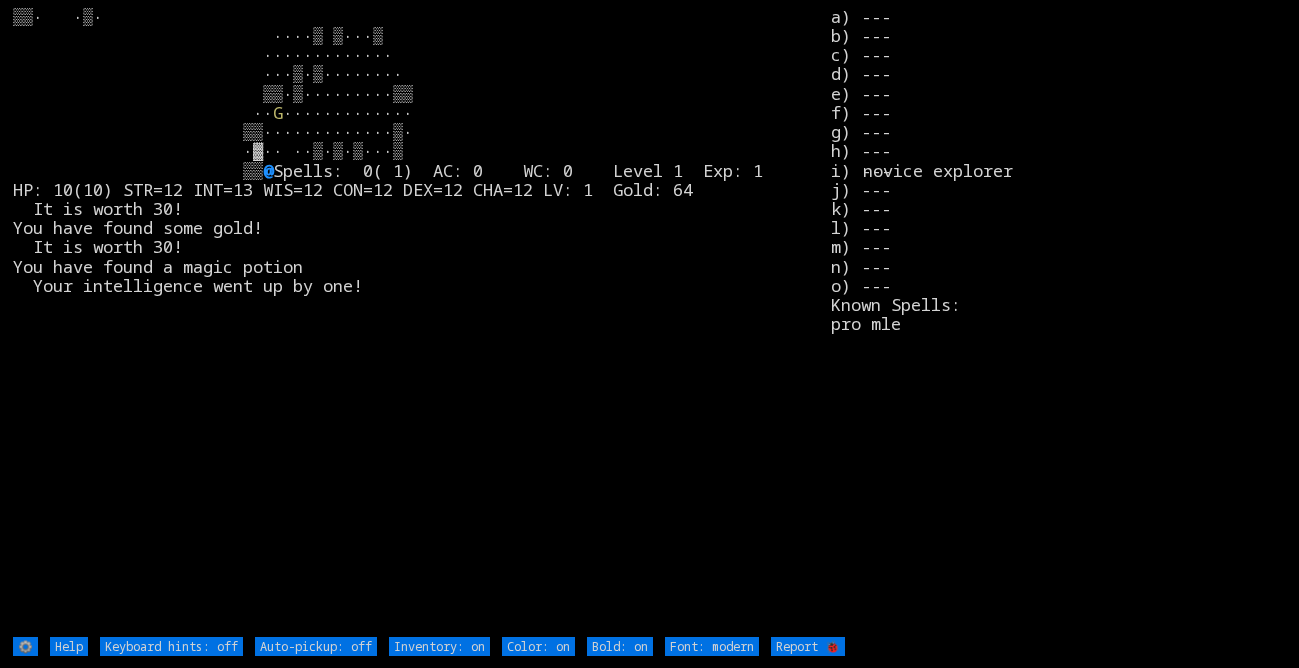 type on "Auto-pickup: on" 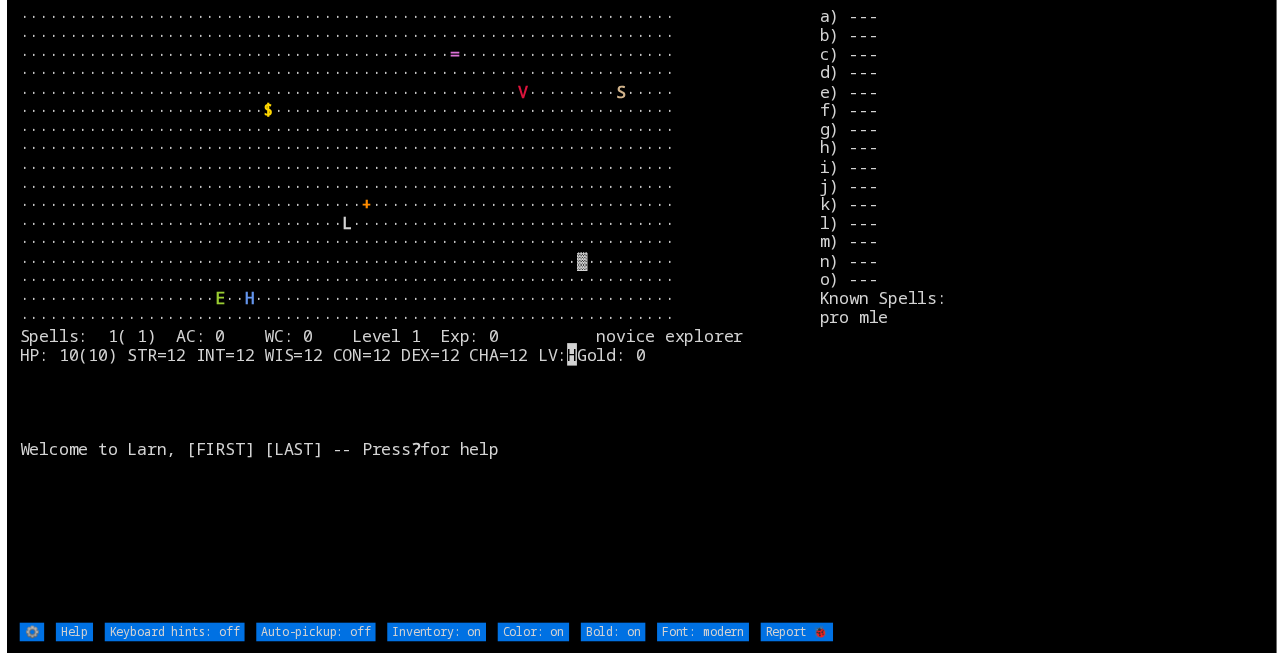 scroll, scrollTop: 0, scrollLeft: 0, axis: both 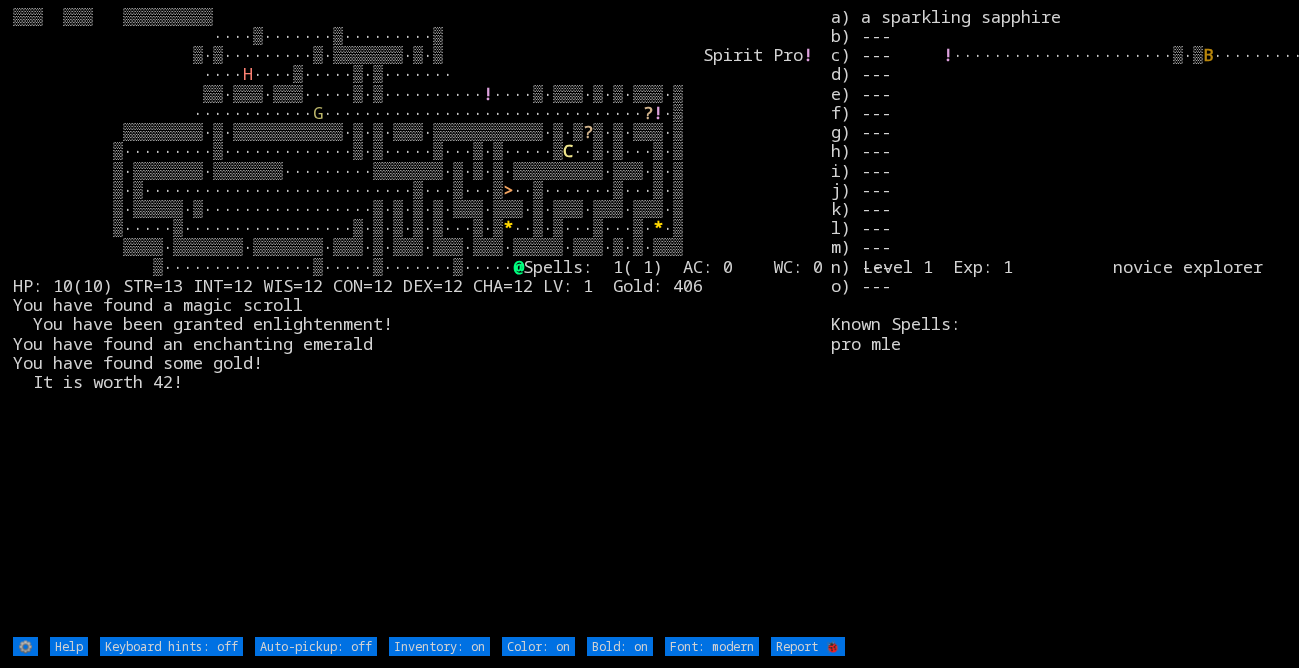 type on "Auto-pickup: on" 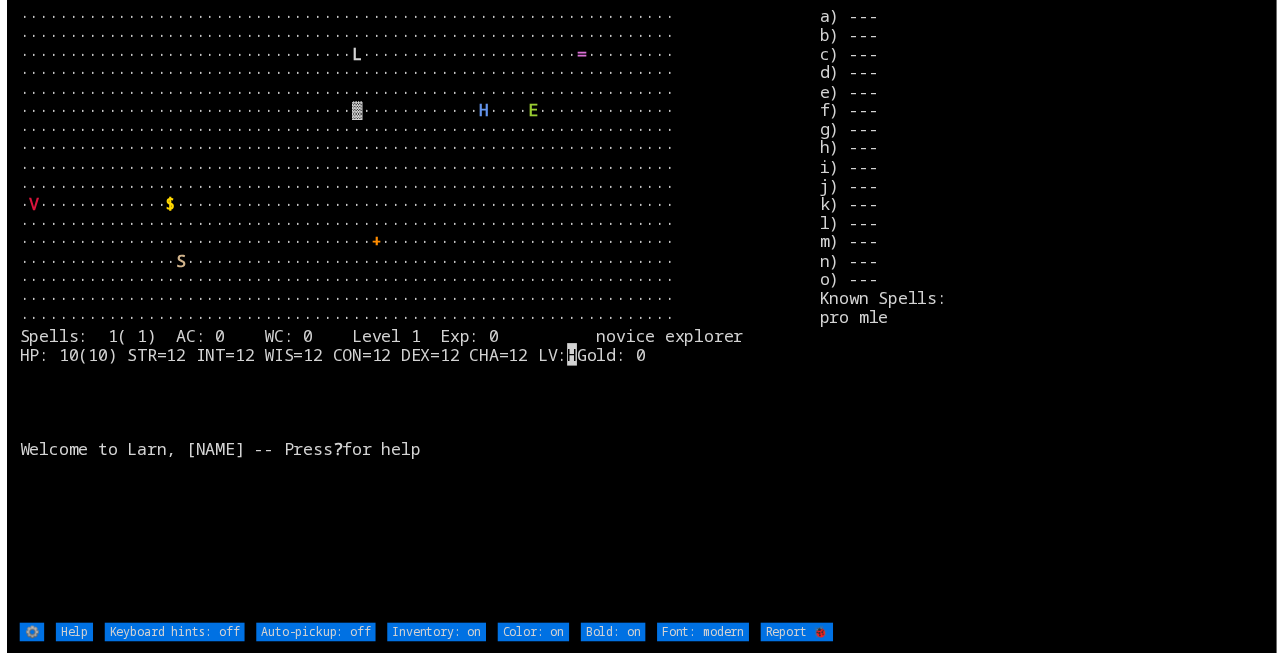 scroll, scrollTop: 0, scrollLeft: 0, axis: both 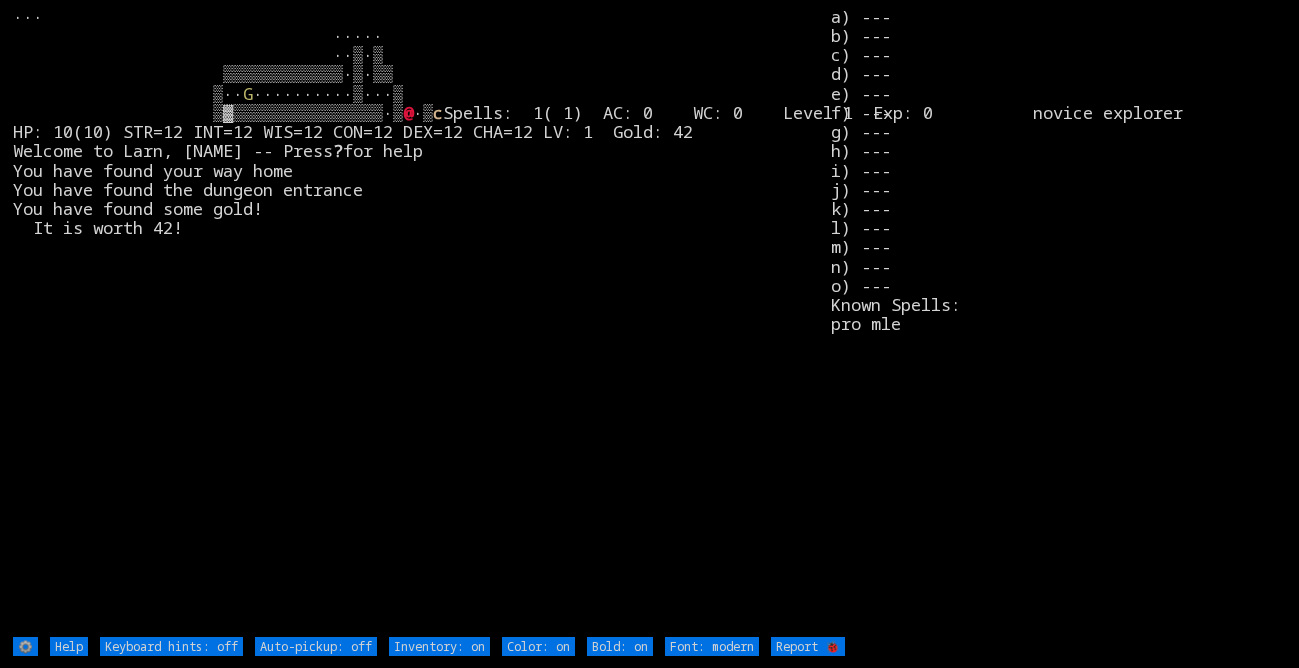 type on "Auto-pickup: on" 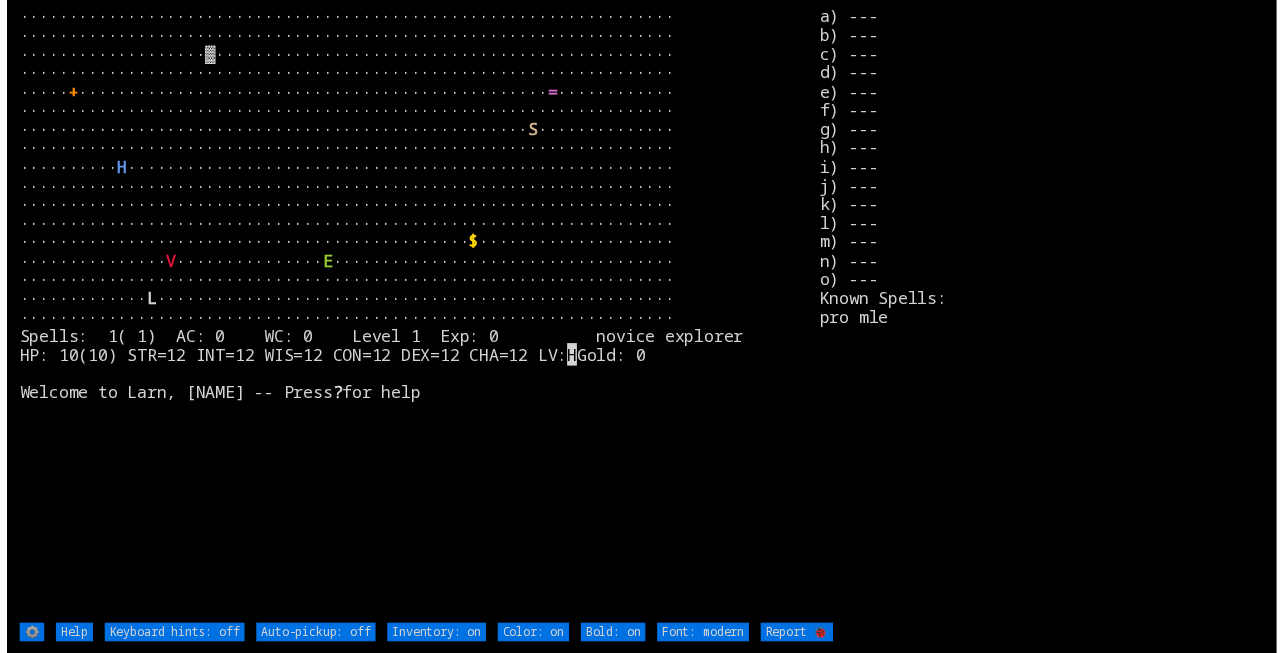 scroll, scrollTop: 0, scrollLeft: 0, axis: both 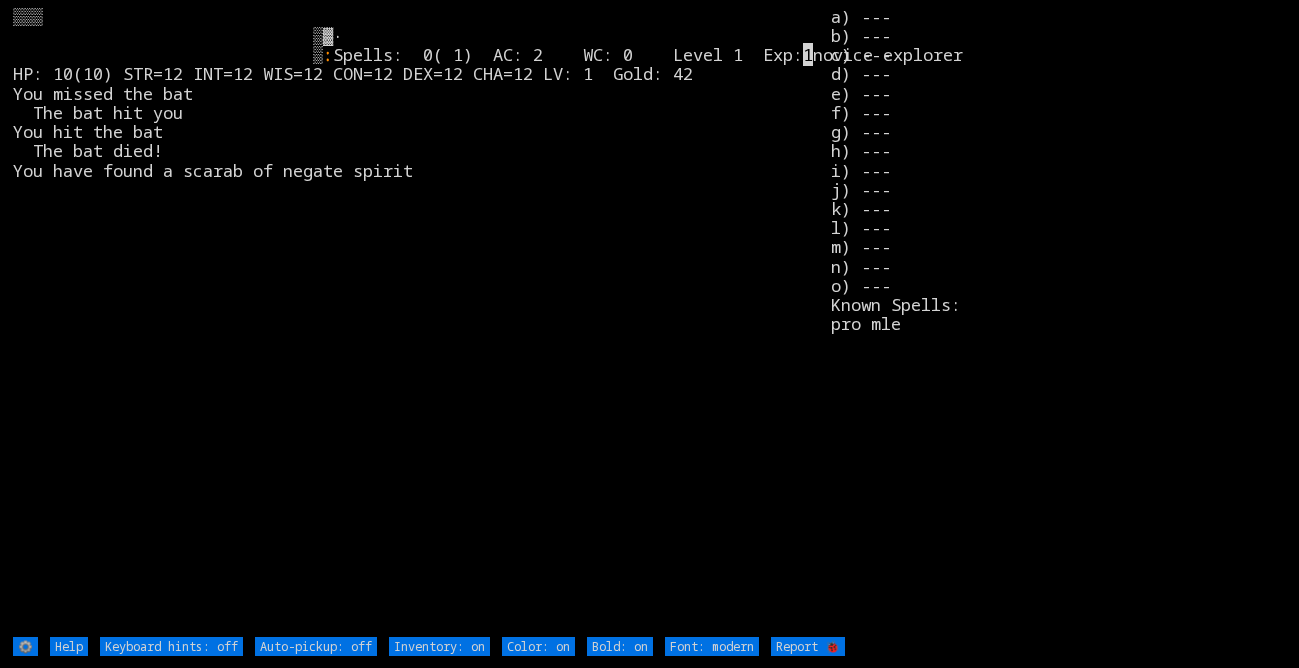 type on "Auto-pickup: on" 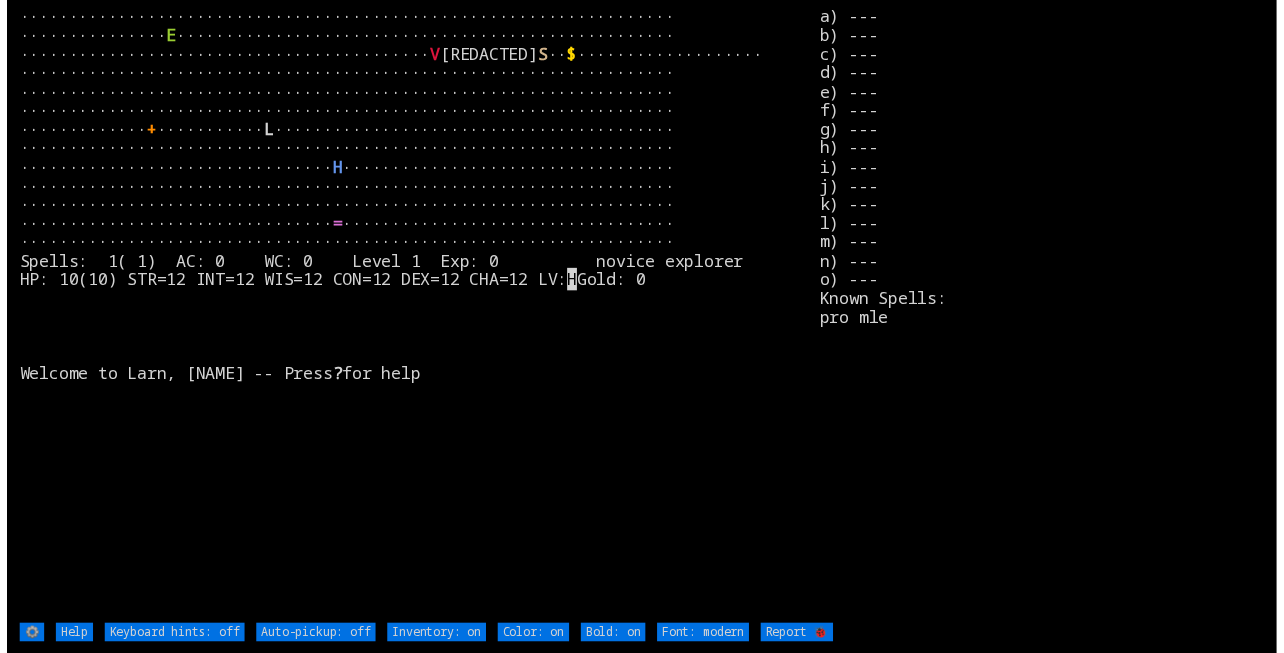 scroll, scrollTop: 0, scrollLeft: 0, axis: both 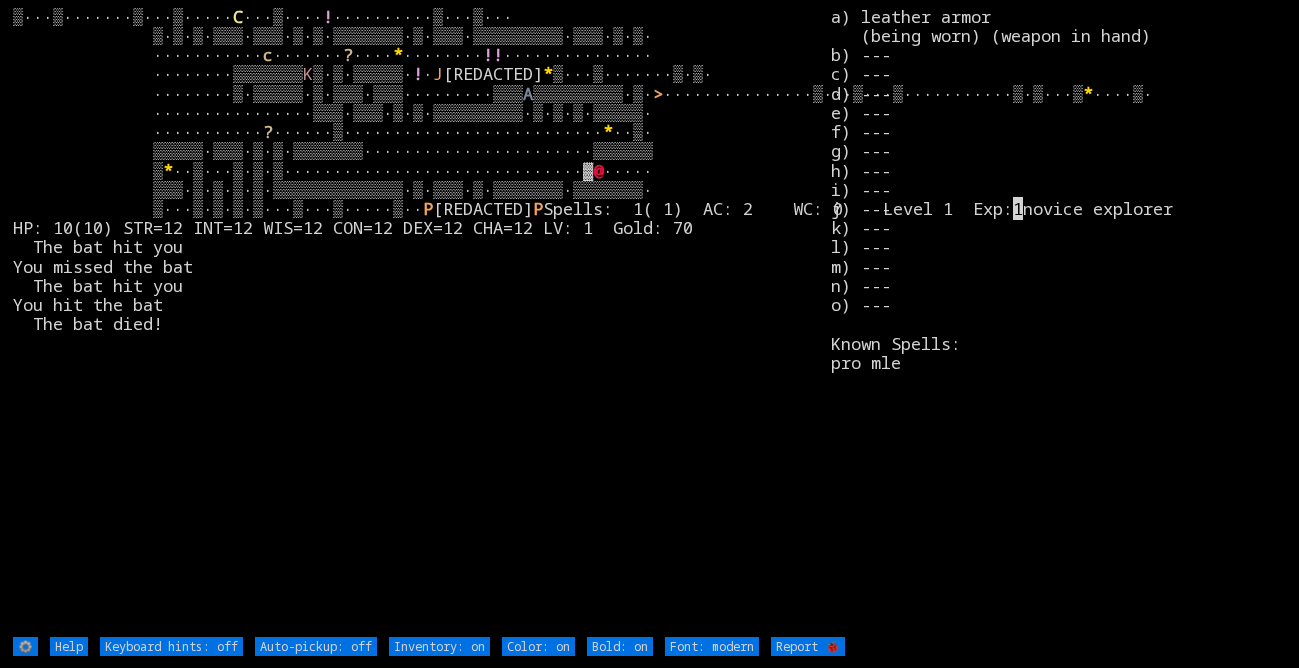 type on "Auto-pickup: on" 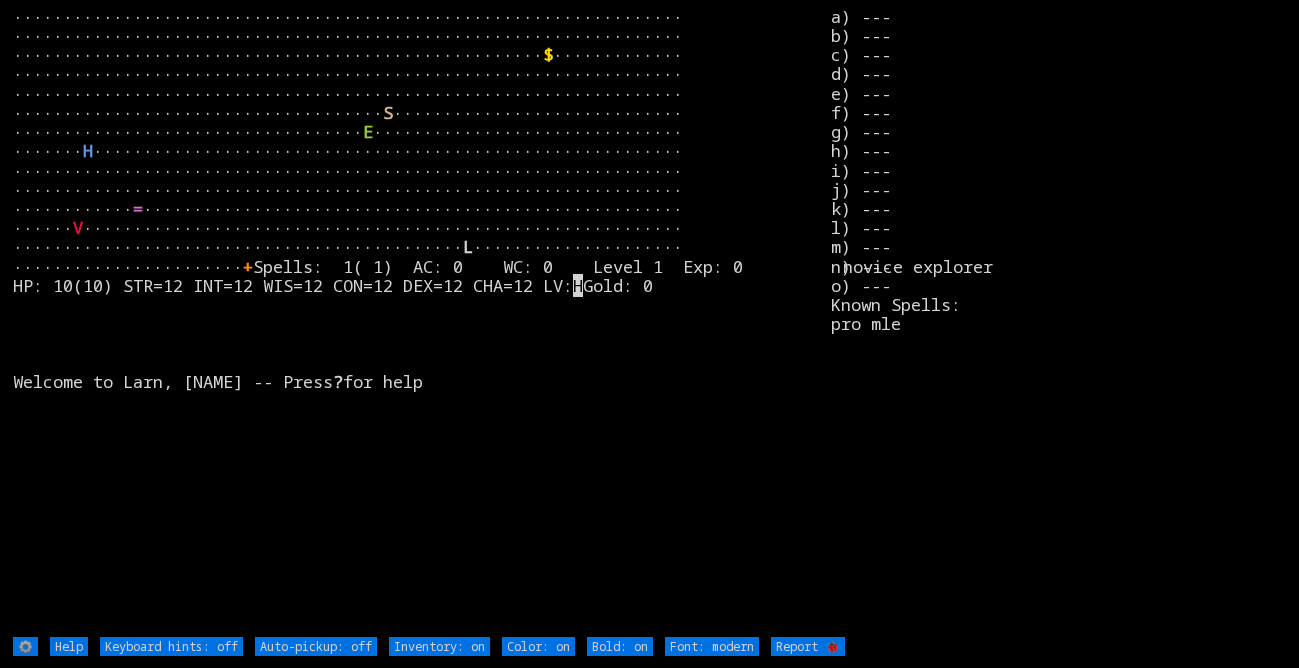 scroll, scrollTop: 0, scrollLeft: 0, axis: both 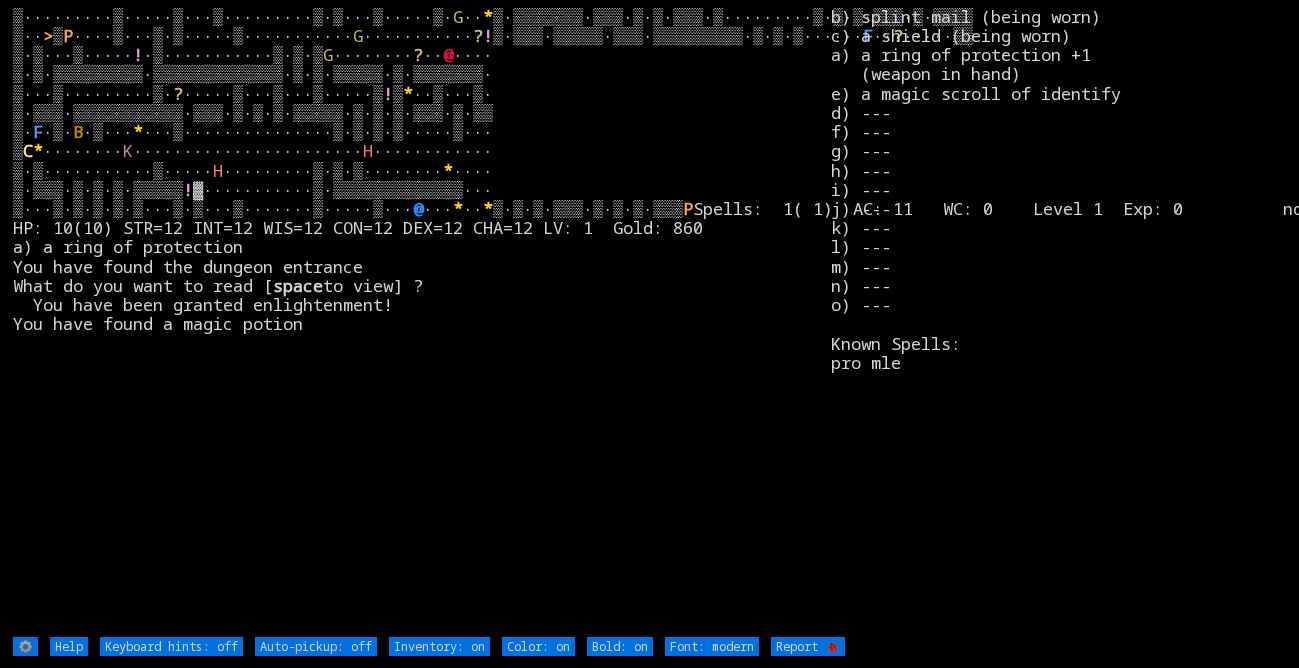 type on "Auto-pickup: on" 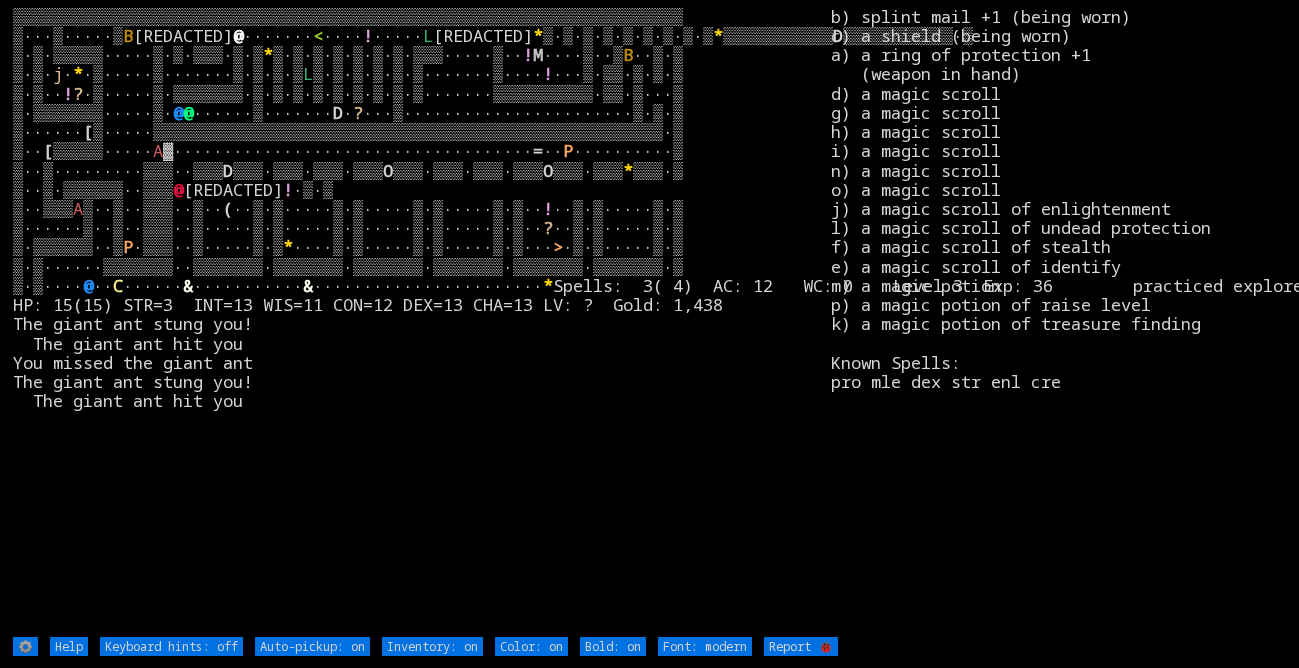 scroll, scrollTop: 0, scrollLeft: 0, axis: both 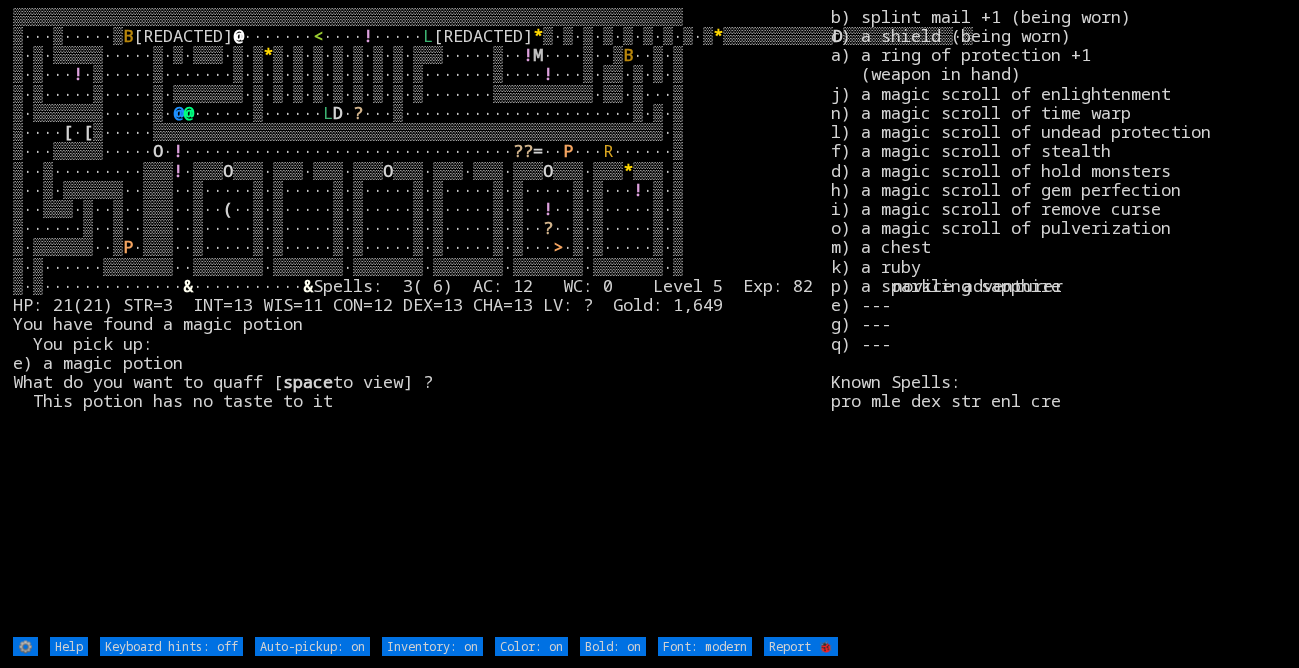 type on "Auto-pickup: off" 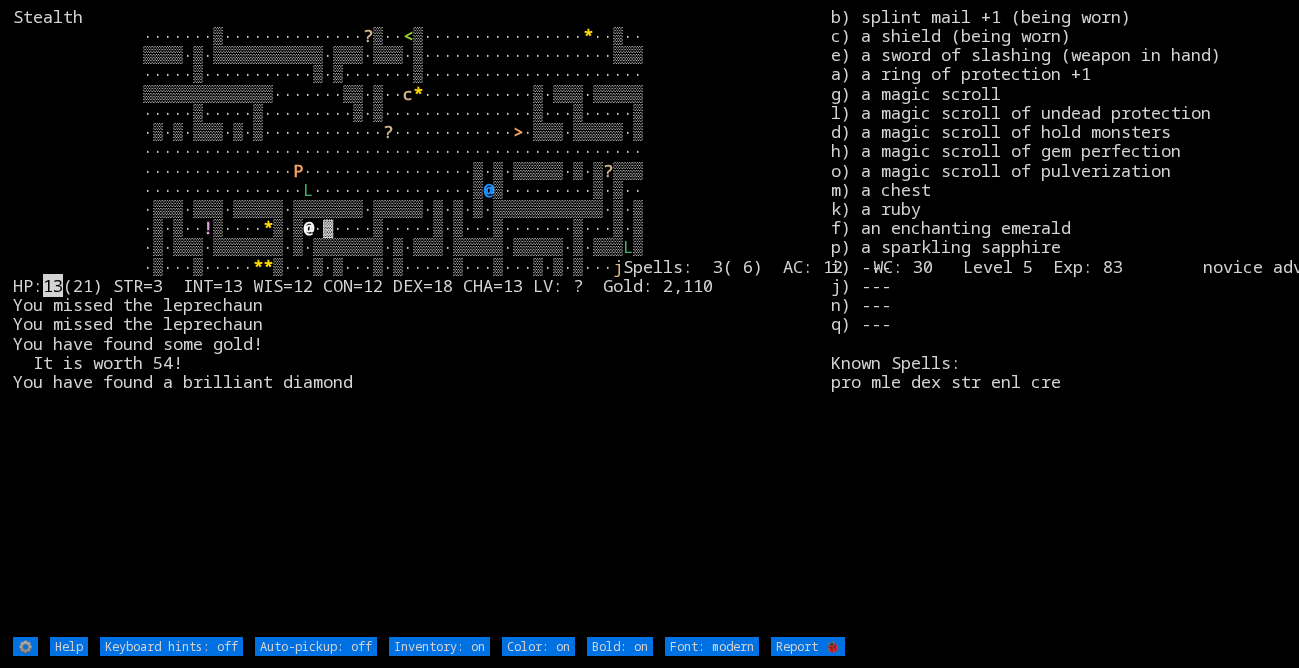 type on "Auto-pickup: on" 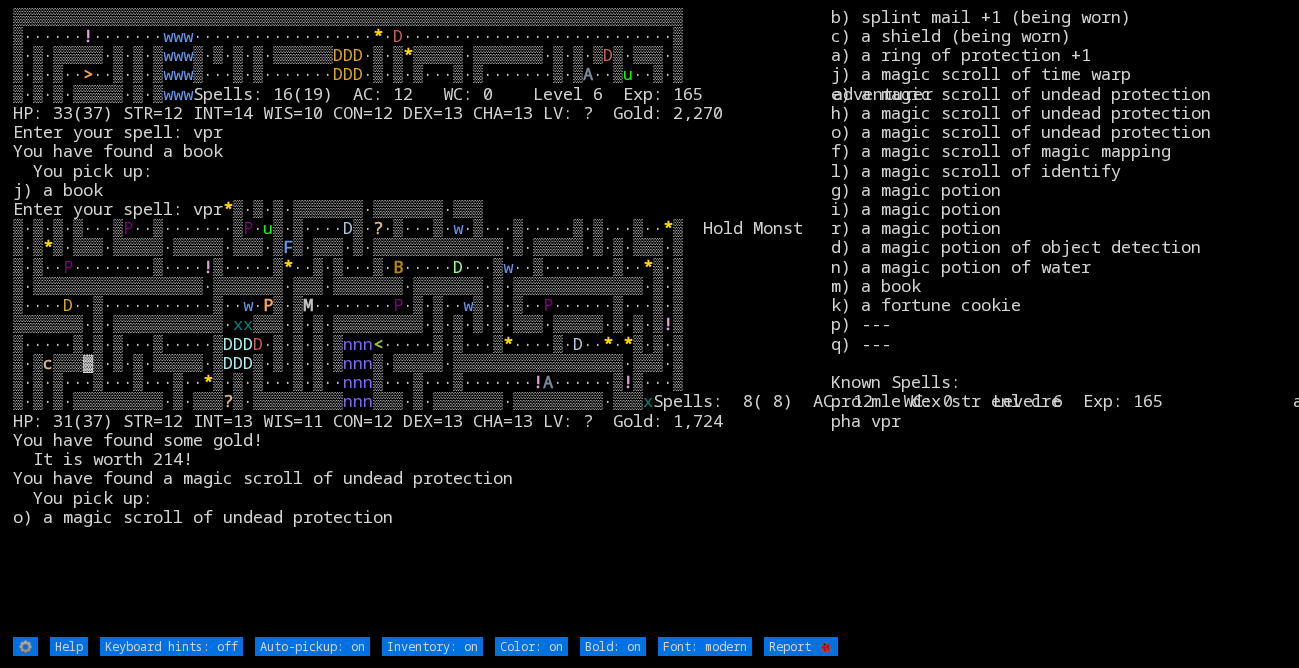 scroll, scrollTop: 0, scrollLeft: 0, axis: both 